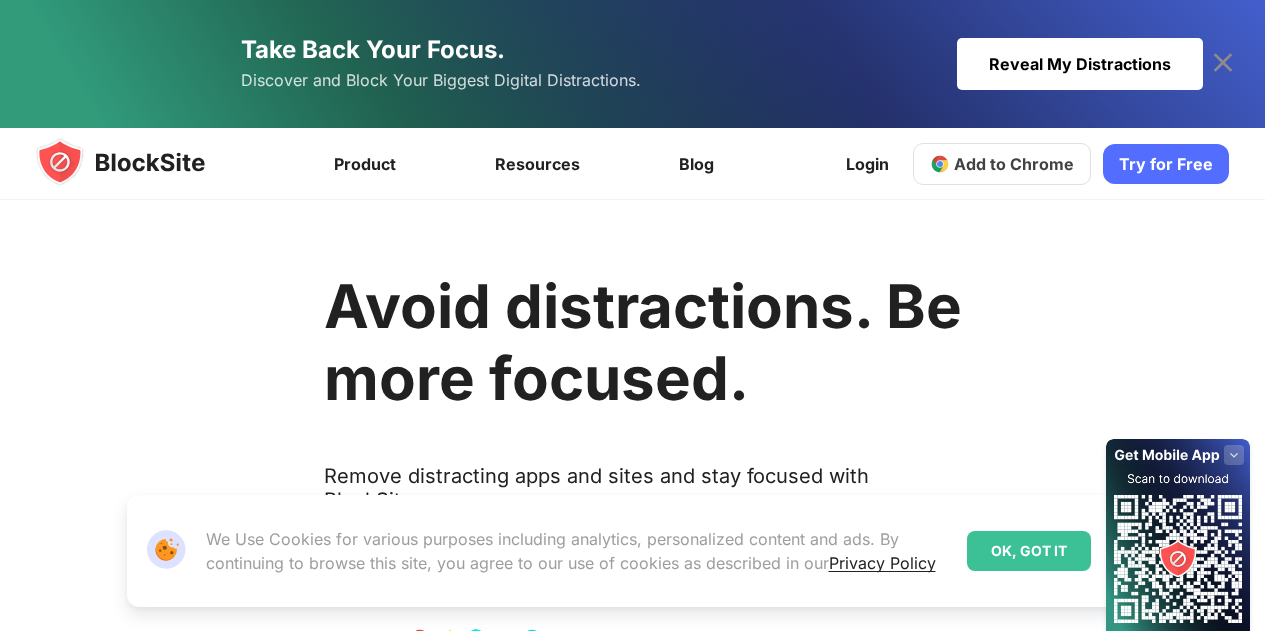 scroll, scrollTop: 0, scrollLeft: 0, axis: both 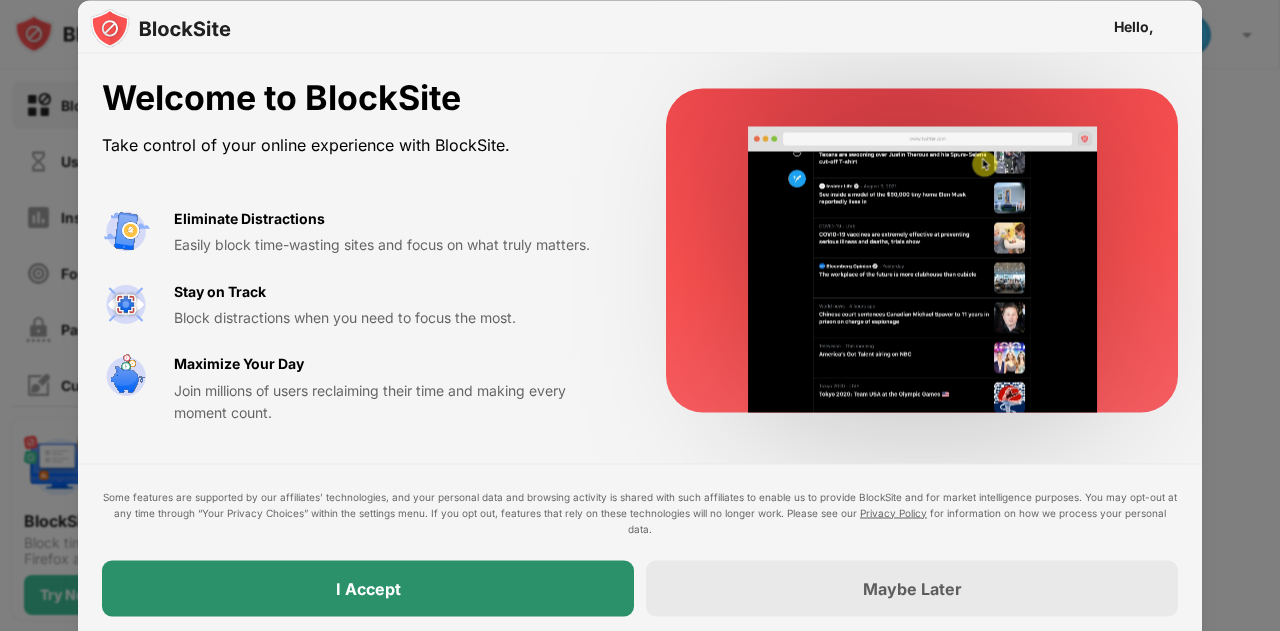 click on "I Accept" at bounding box center (368, 588) 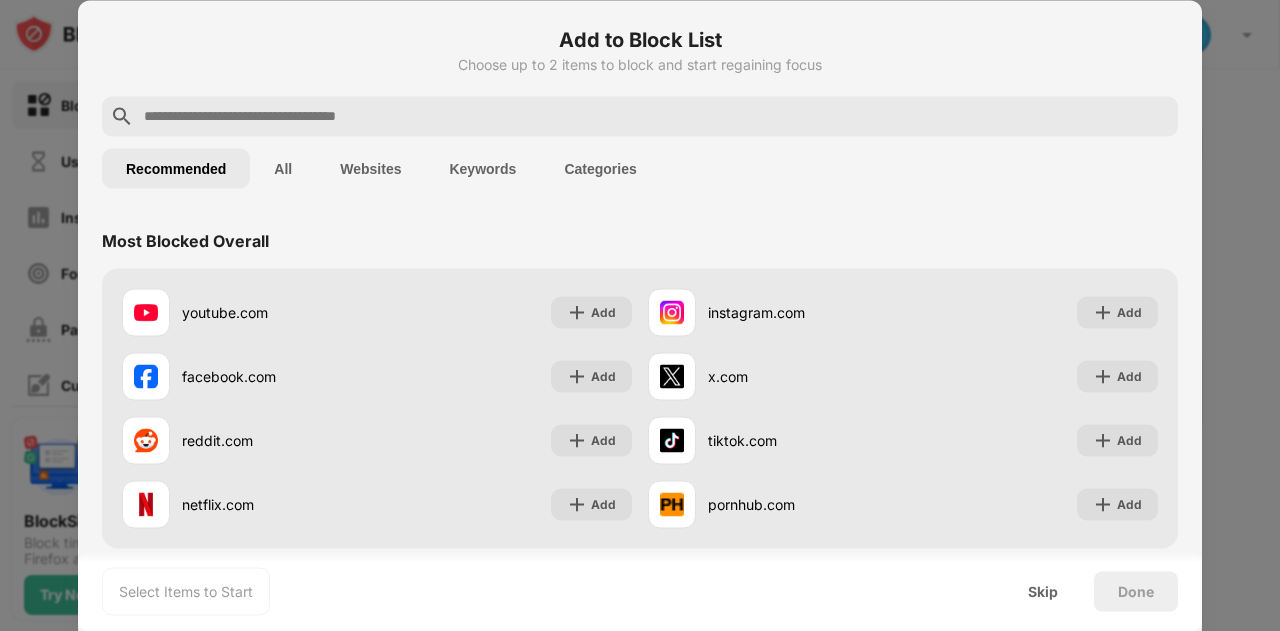 click on "Keywords" at bounding box center (482, 168) 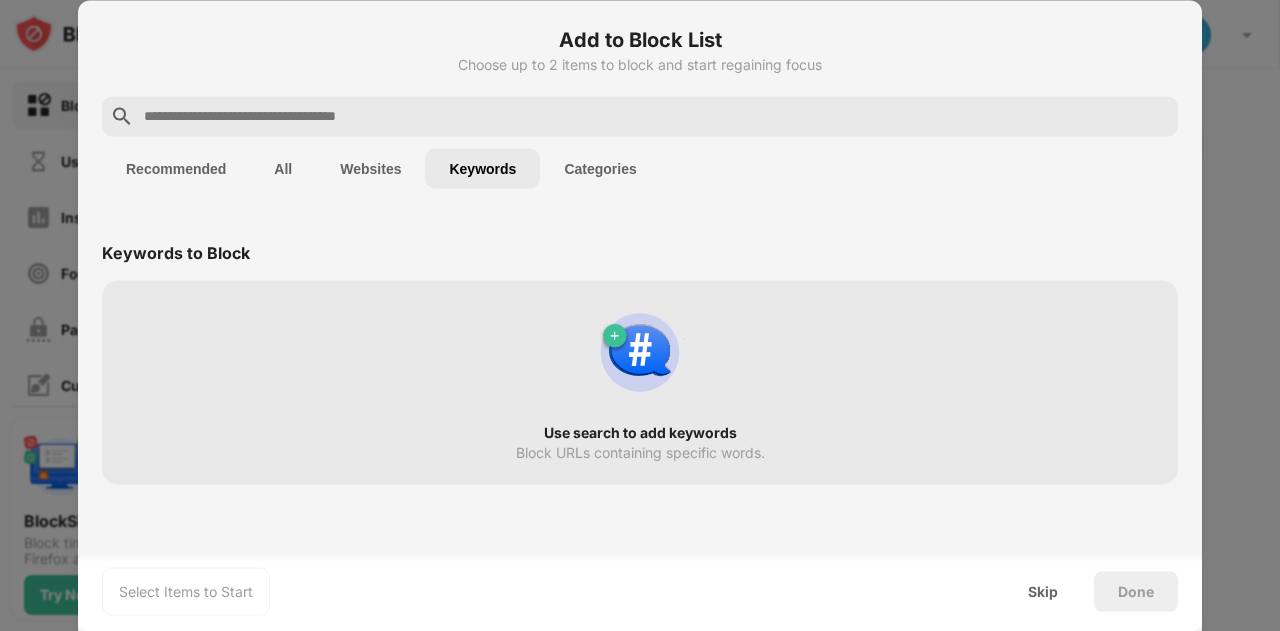click at bounding box center [656, 116] 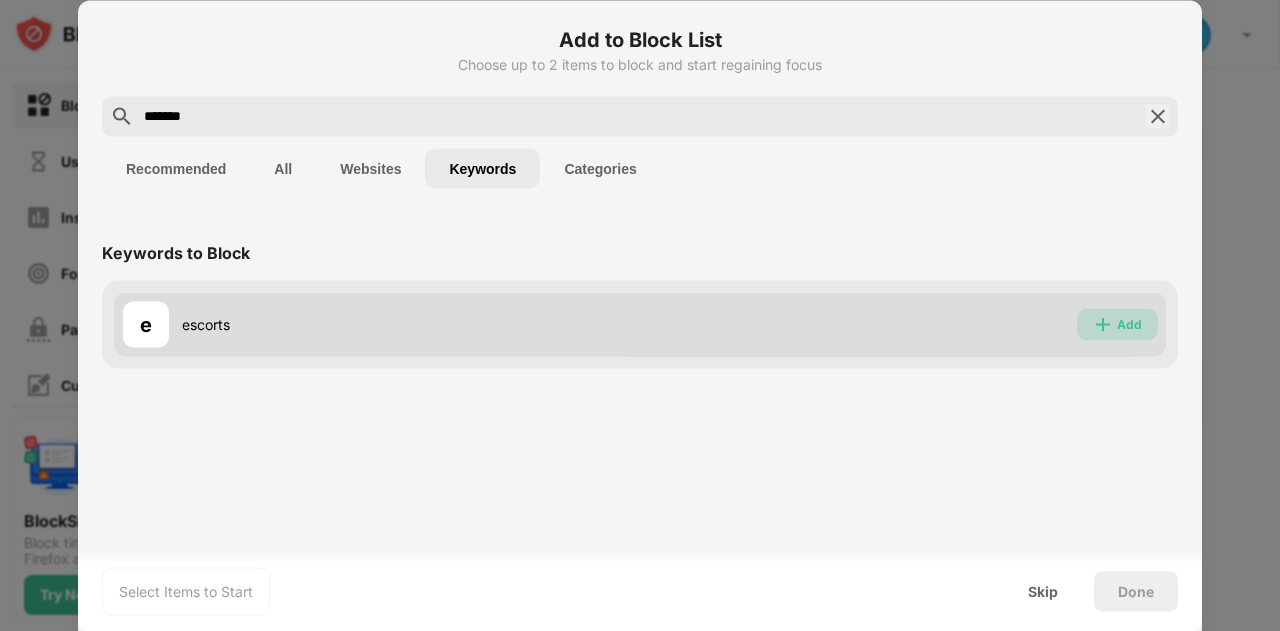 click on "Add" at bounding box center [1129, 324] 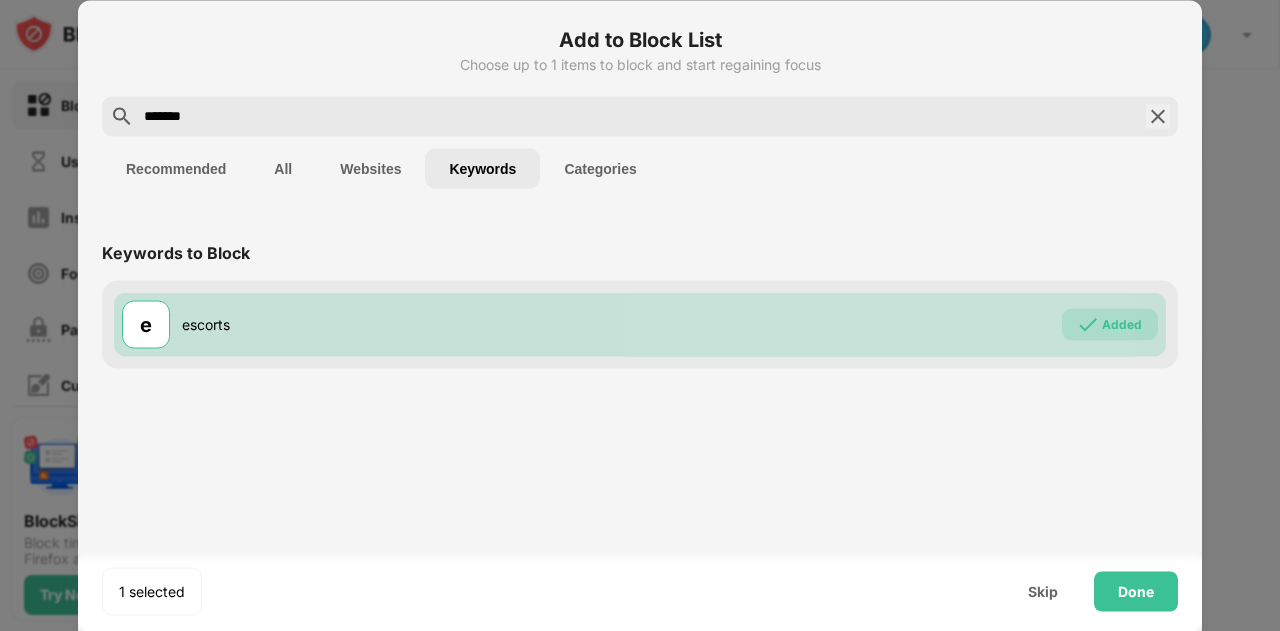 drag, startPoint x: 484, startPoint y: 119, endPoint x: 64, endPoint y: 110, distance: 420.0964 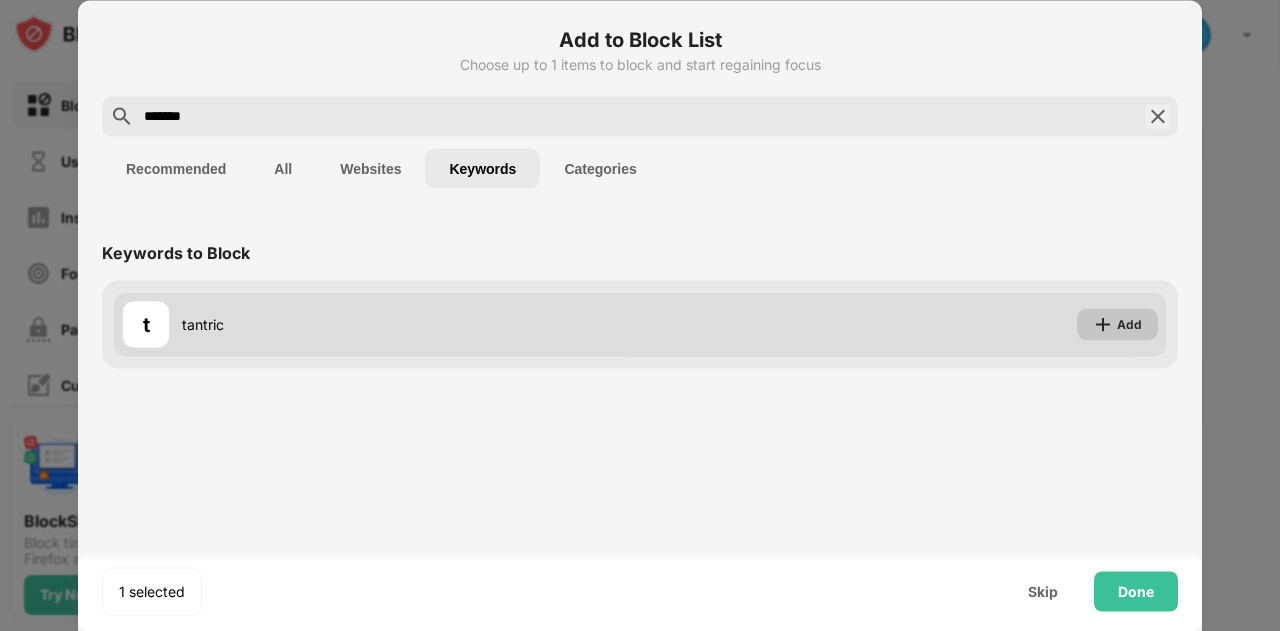 click at bounding box center [1103, 324] 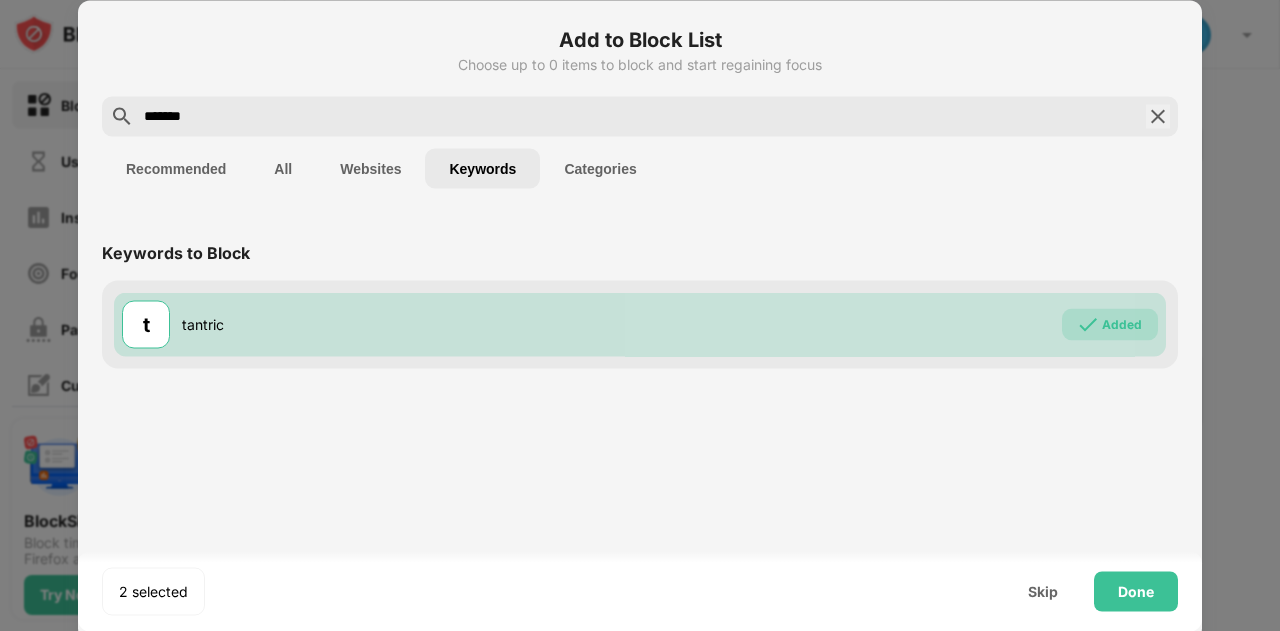click on "*******" at bounding box center (640, 116) 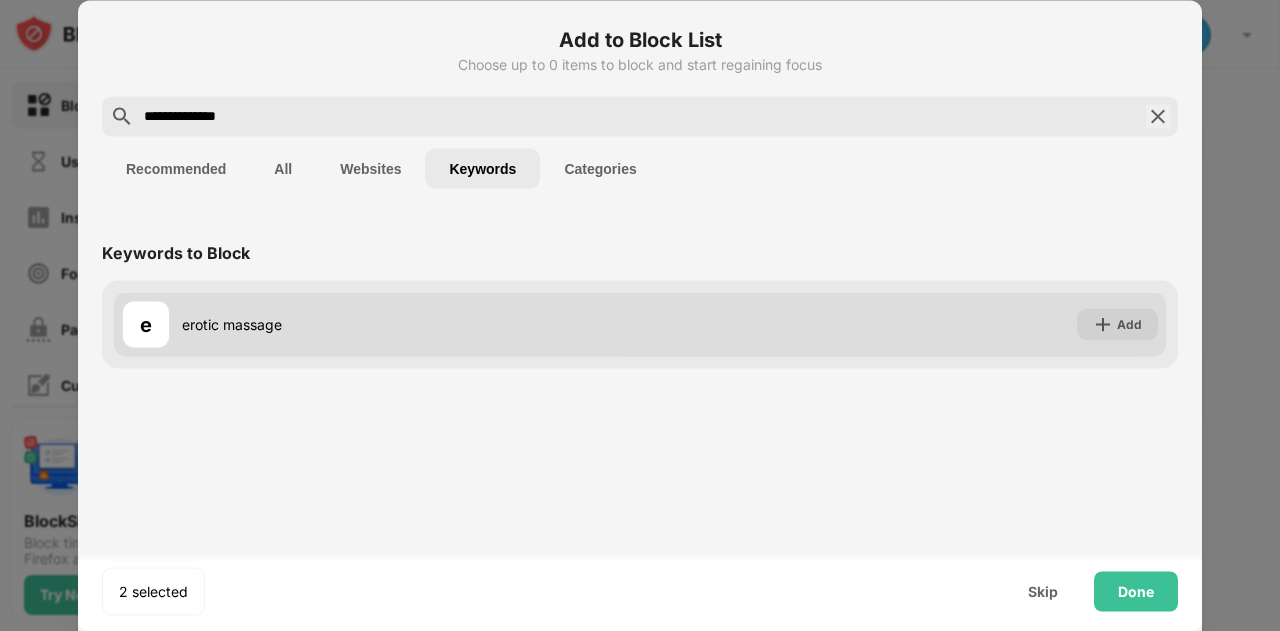 type on "**********" 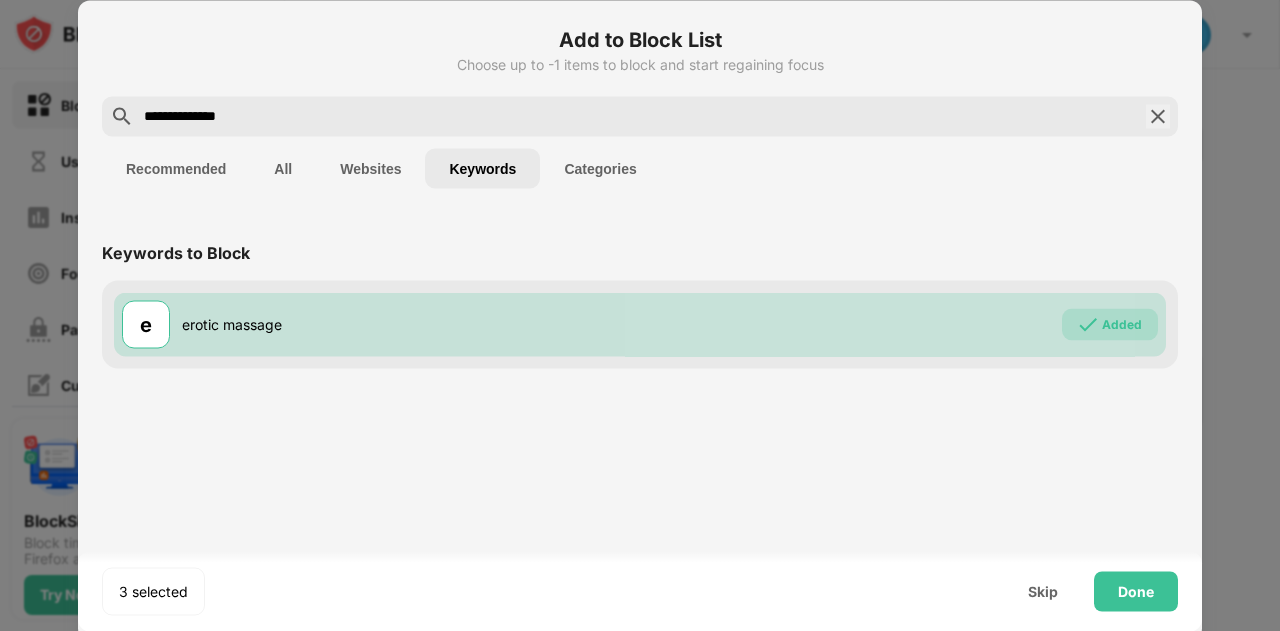 click on "**********" at bounding box center [640, 116] 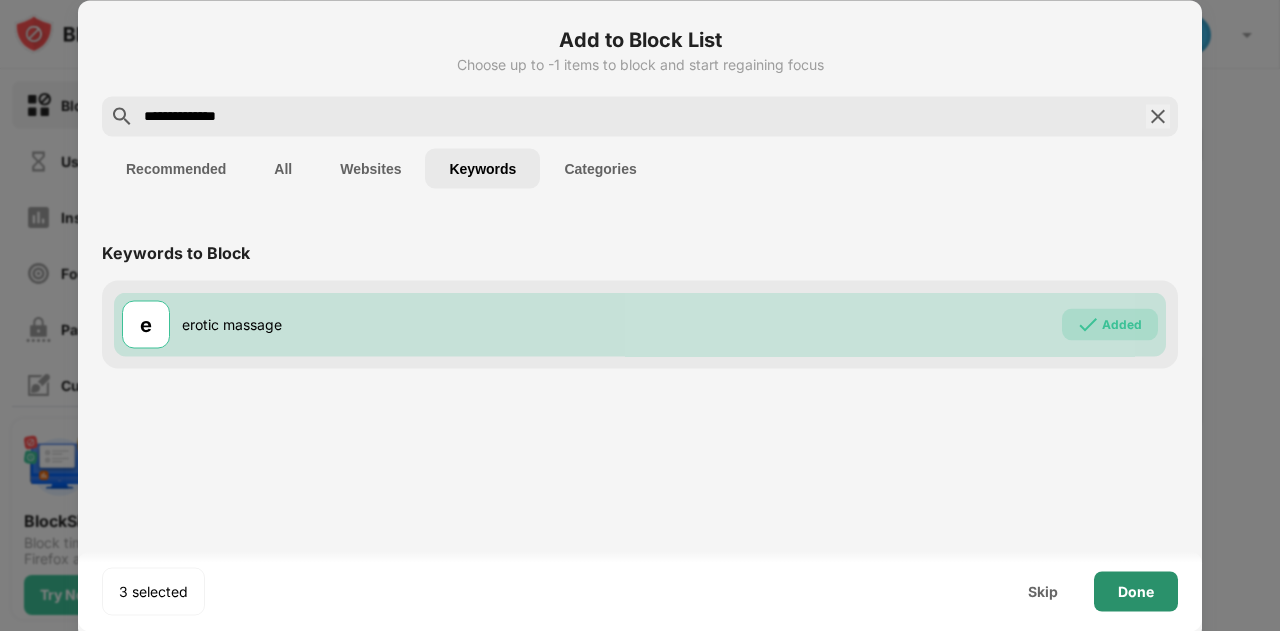 click on "Done" at bounding box center (1136, 591) 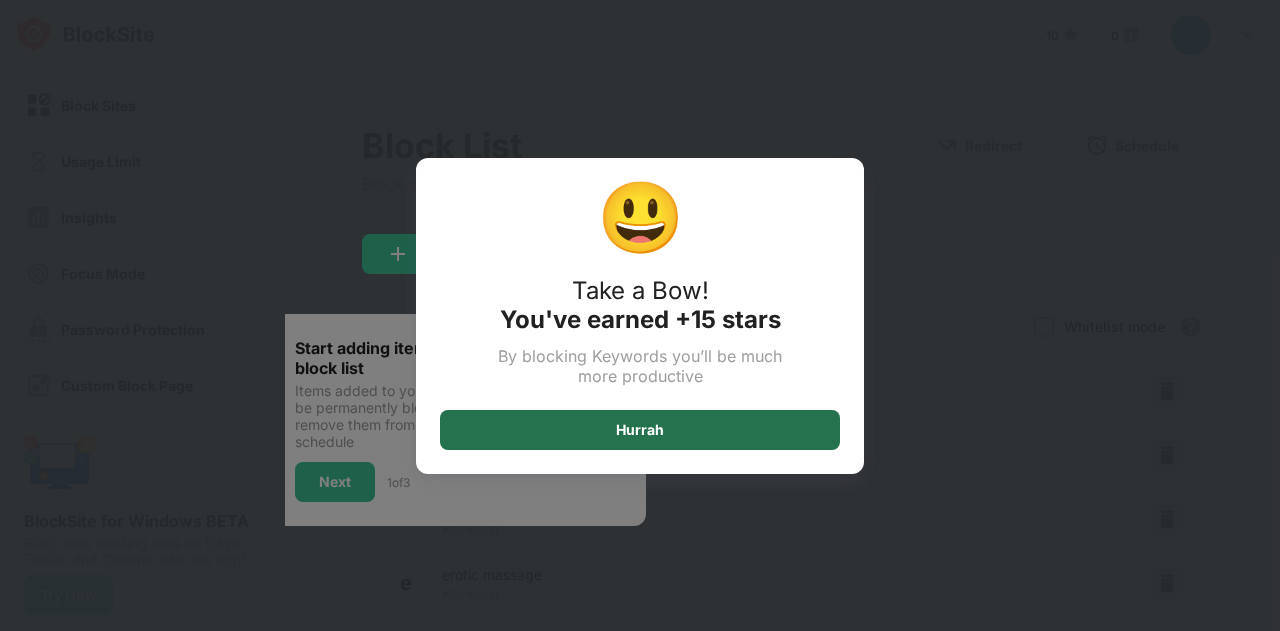click on "Hurrah" at bounding box center (640, 430) 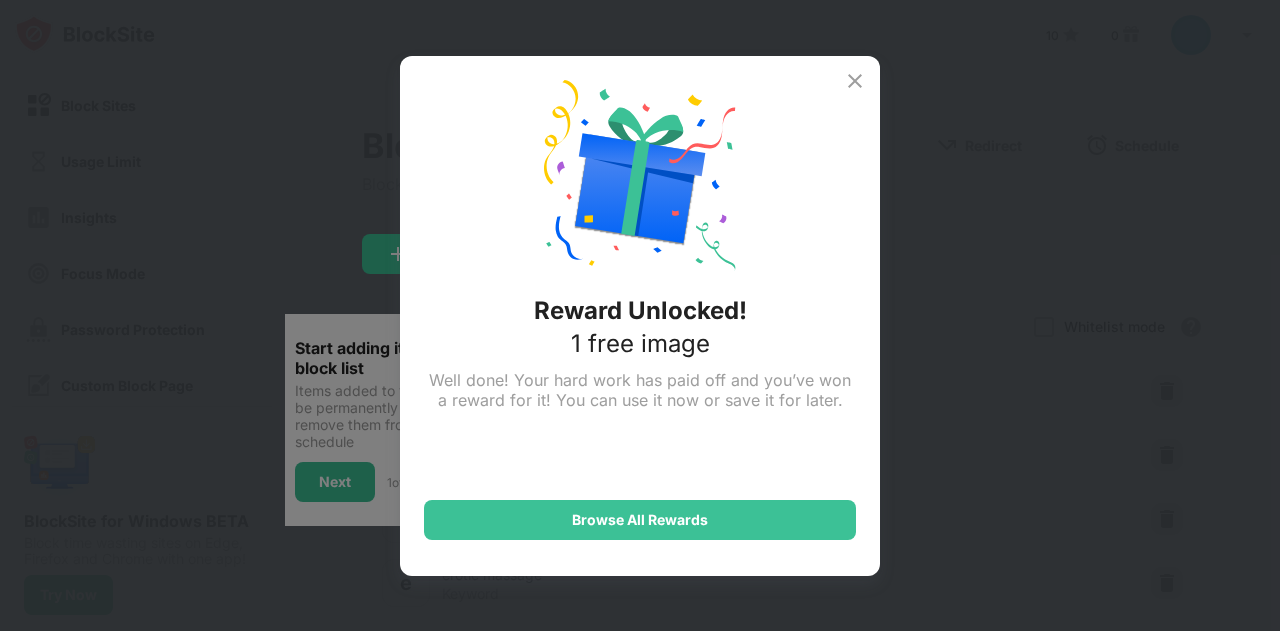 click at bounding box center [855, 81] 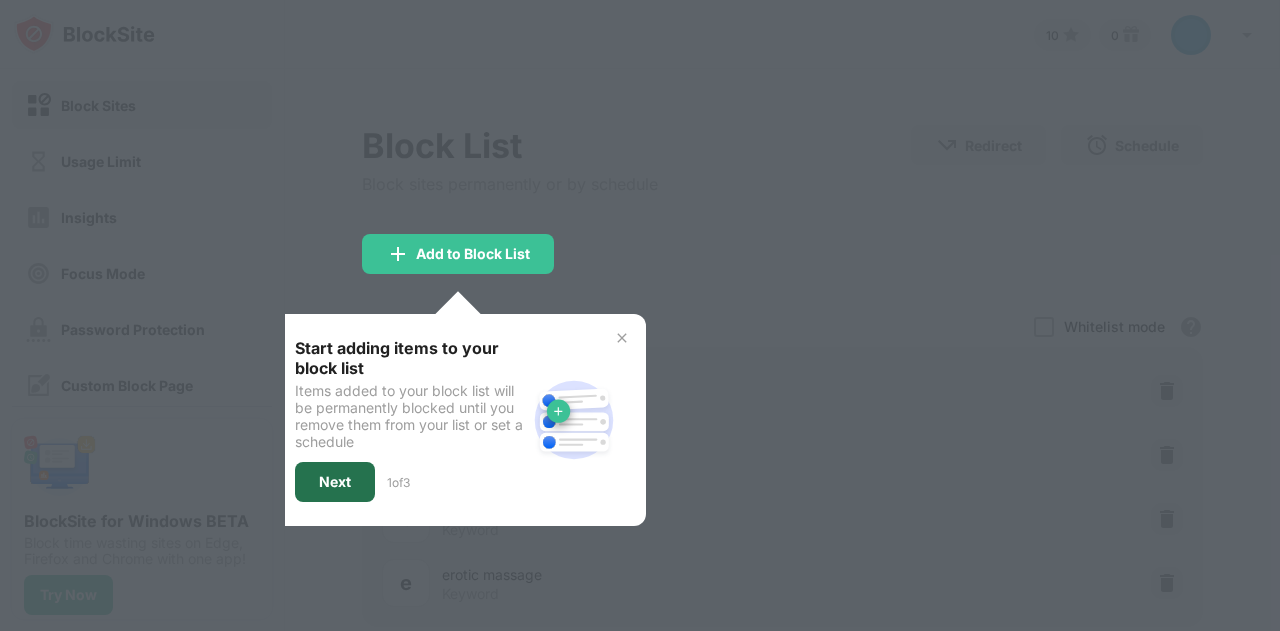 click on "Next" at bounding box center [335, 482] 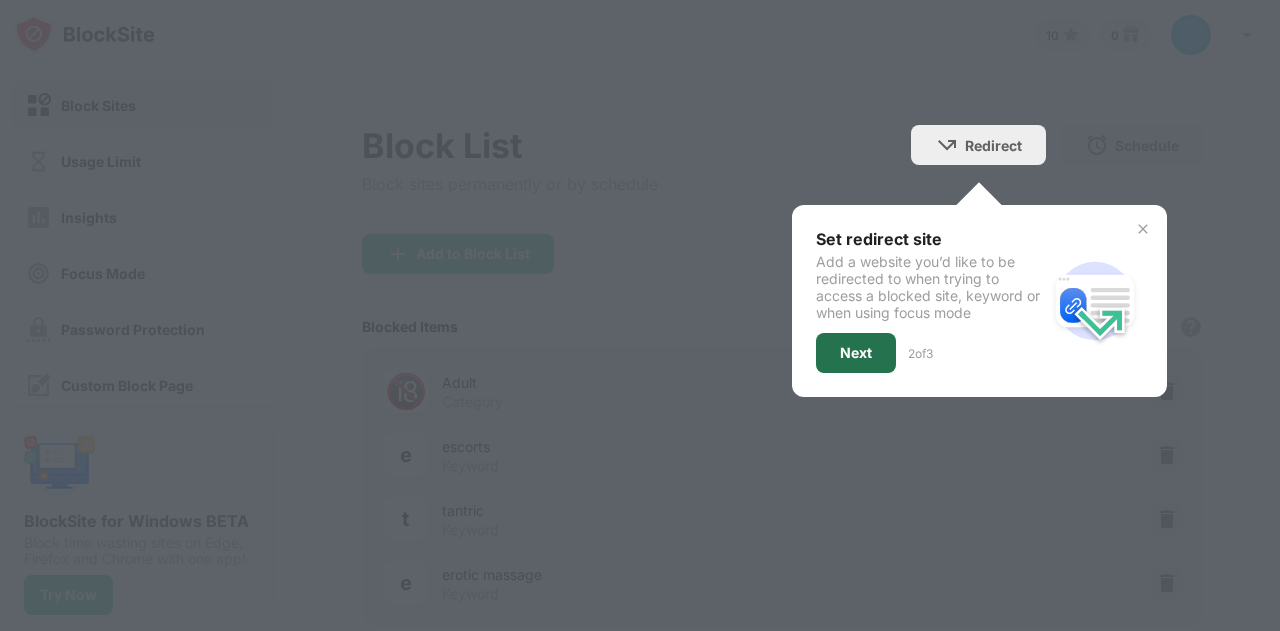click on "Next" at bounding box center (856, 353) 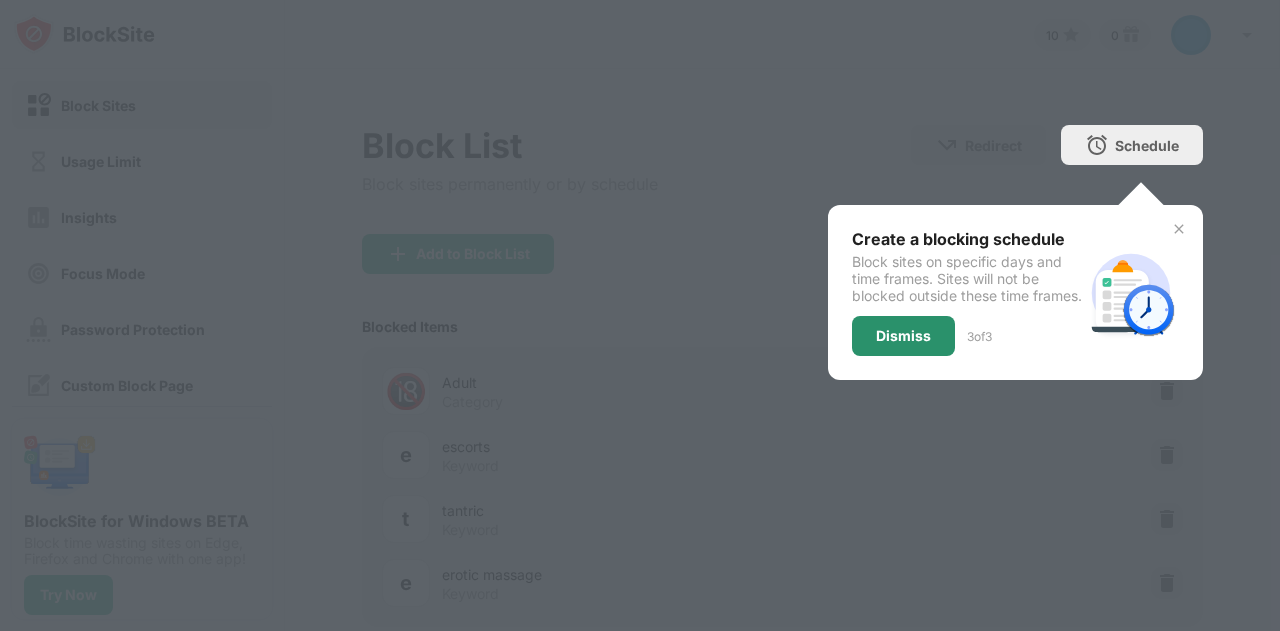 click on "Dismiss" at bounding box center (903, 336) 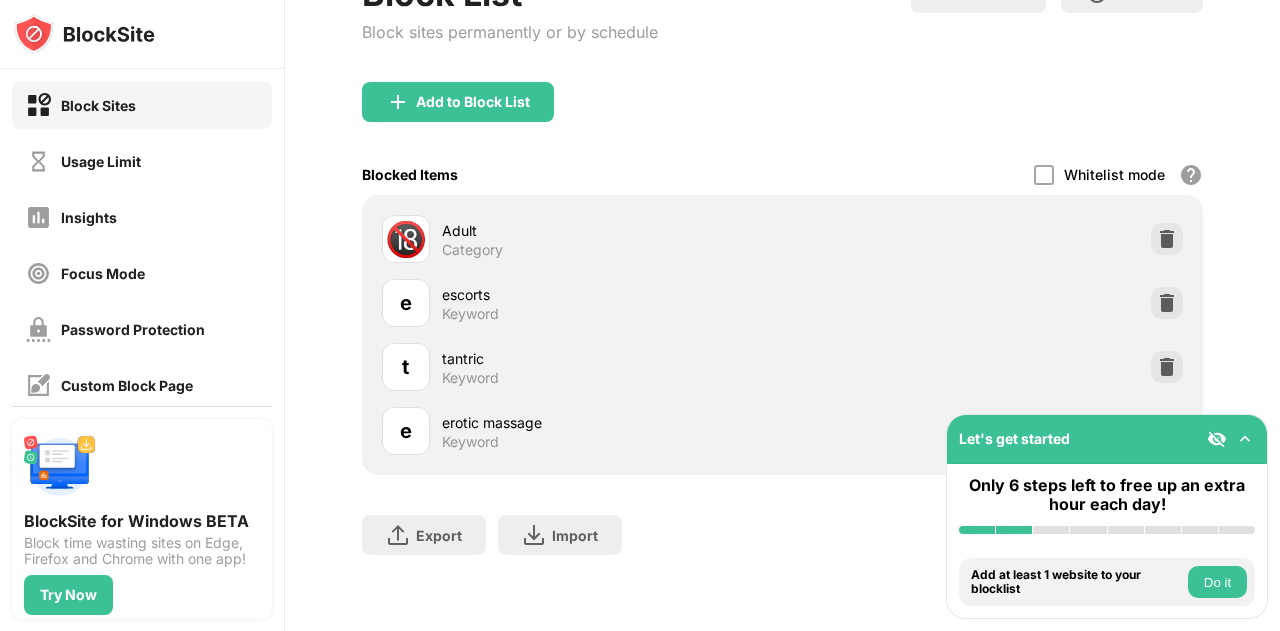 scroll, scrollTop: 0, scrollLeft: 0, axis: both 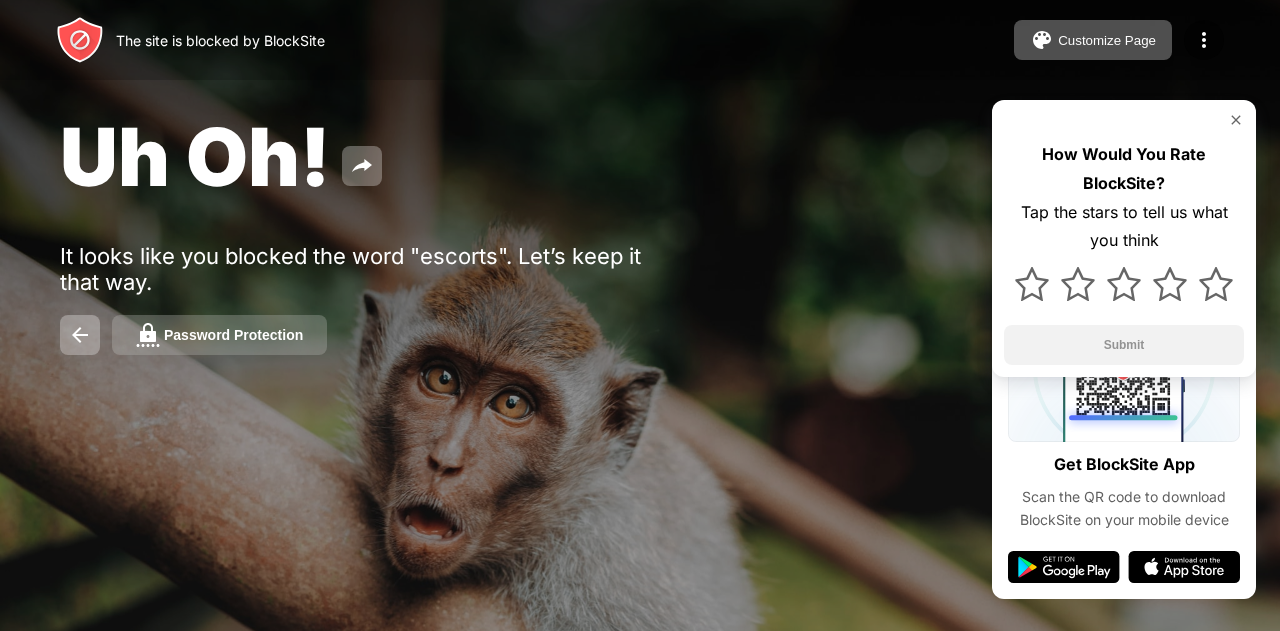 click on "Password Protection" at bounding box center [233, 335] 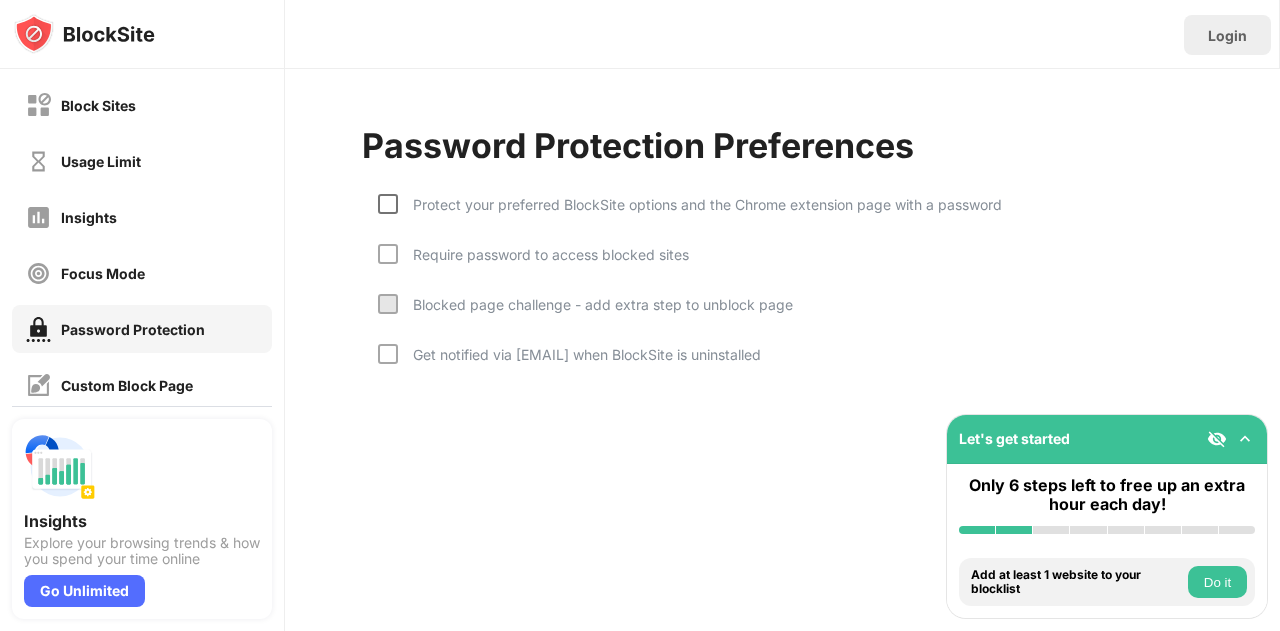 click at bounding box center [388, 204] 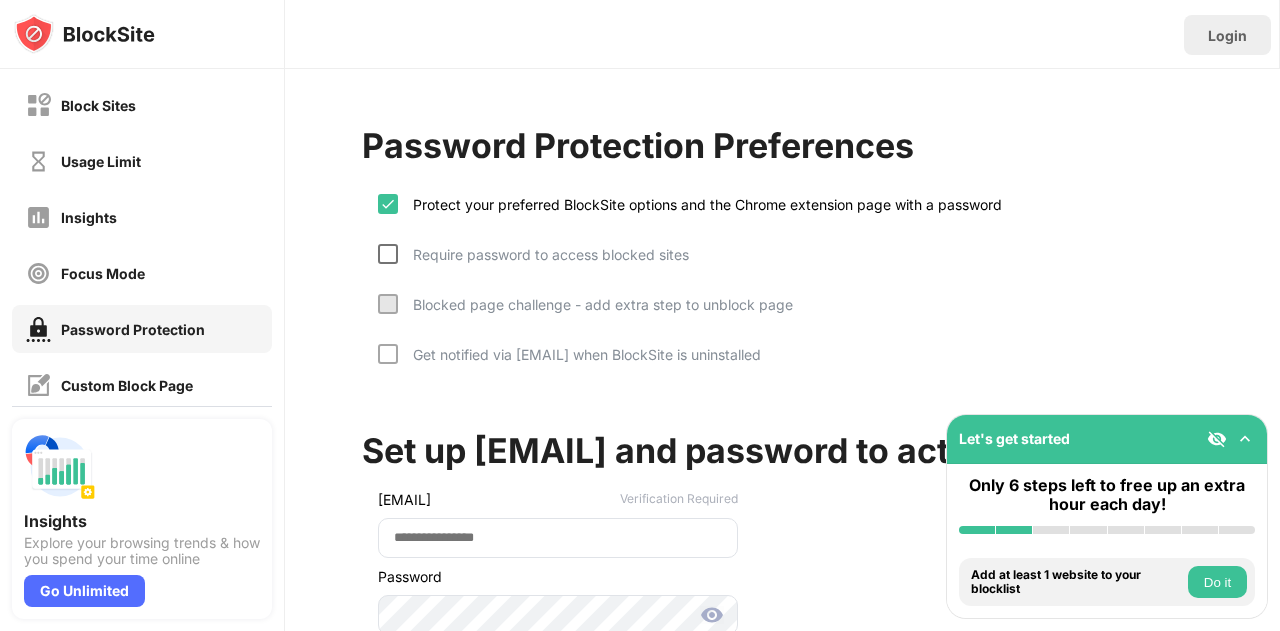 click at bounding box center (388, 254) 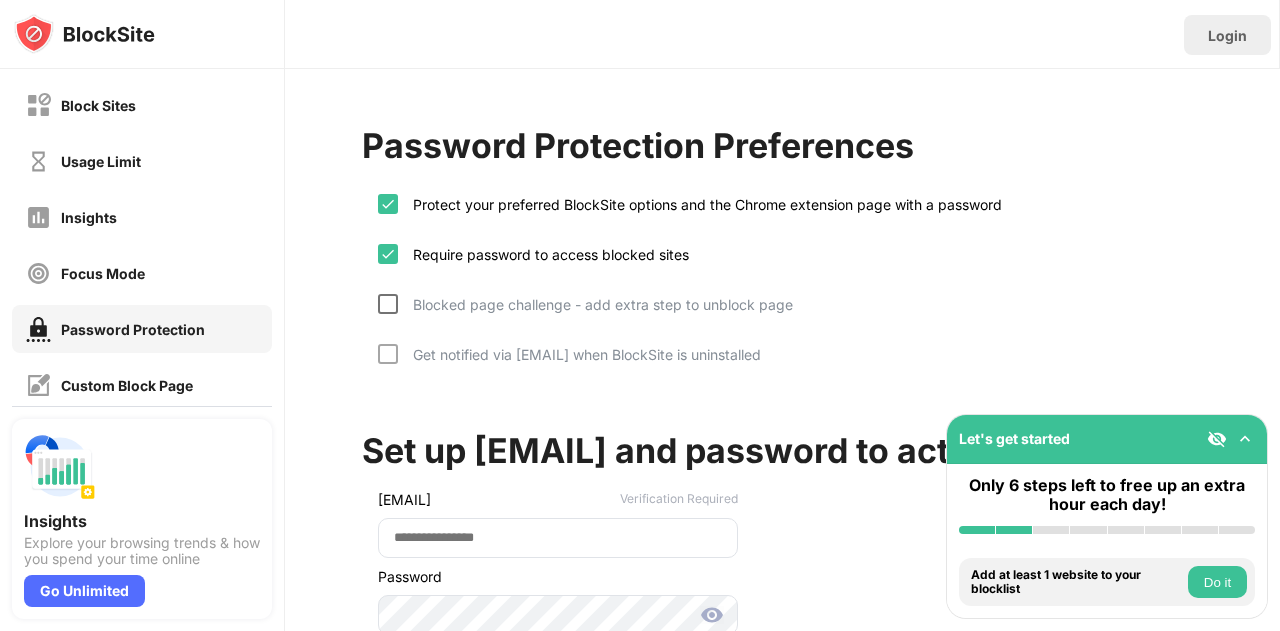 click at bounding box center (388, 304) 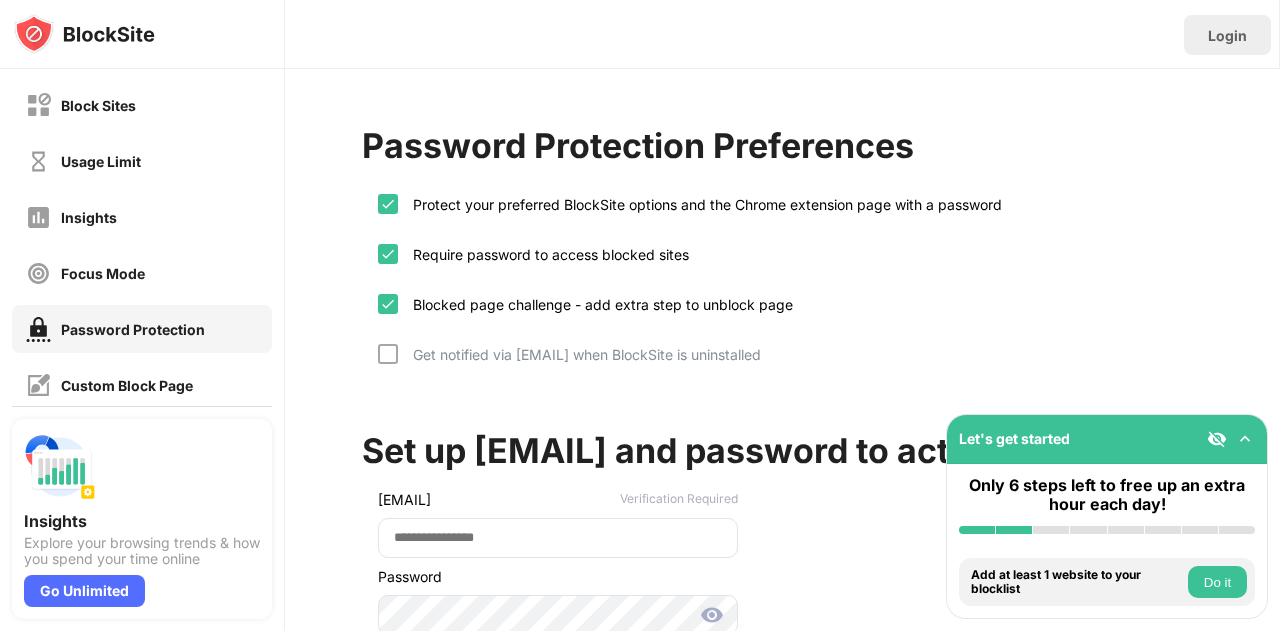 click on "Protect your preferred BlockSite options and the Chrome extension page with a password Require password to access blocked sites Blocked page challenge - add extra step to unblock page Get notified via [EMAIL] when BlockSite is uninstalled" at bounding box center (782, 284) 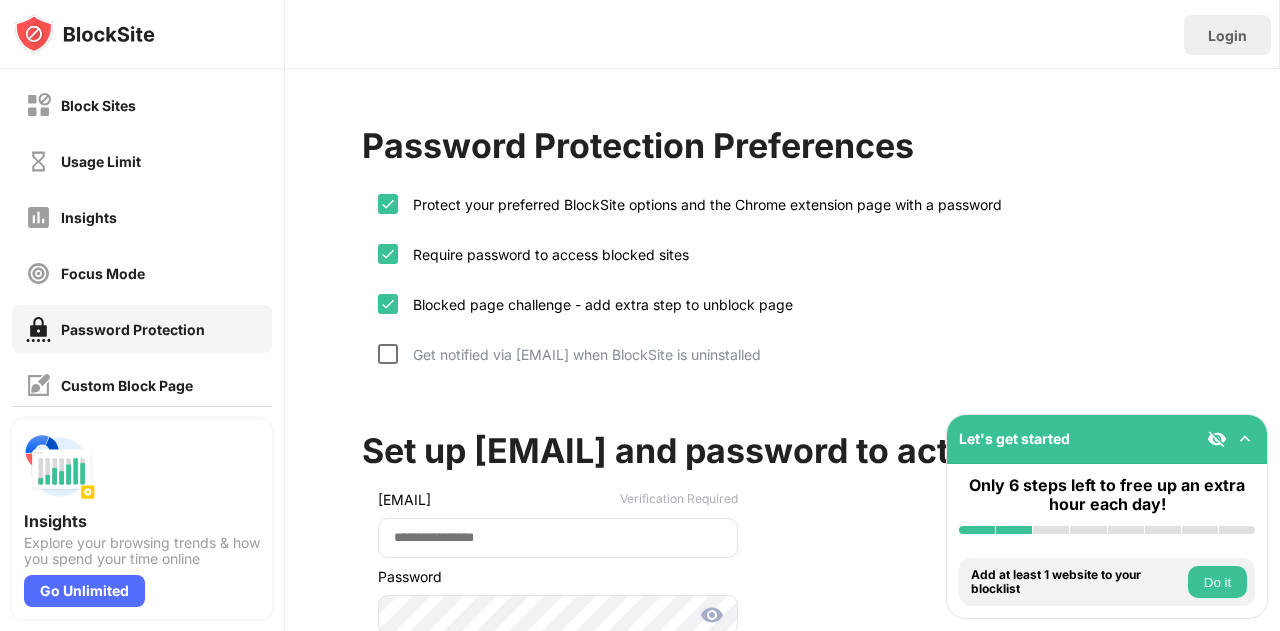 click at bounding box center (388, 354) 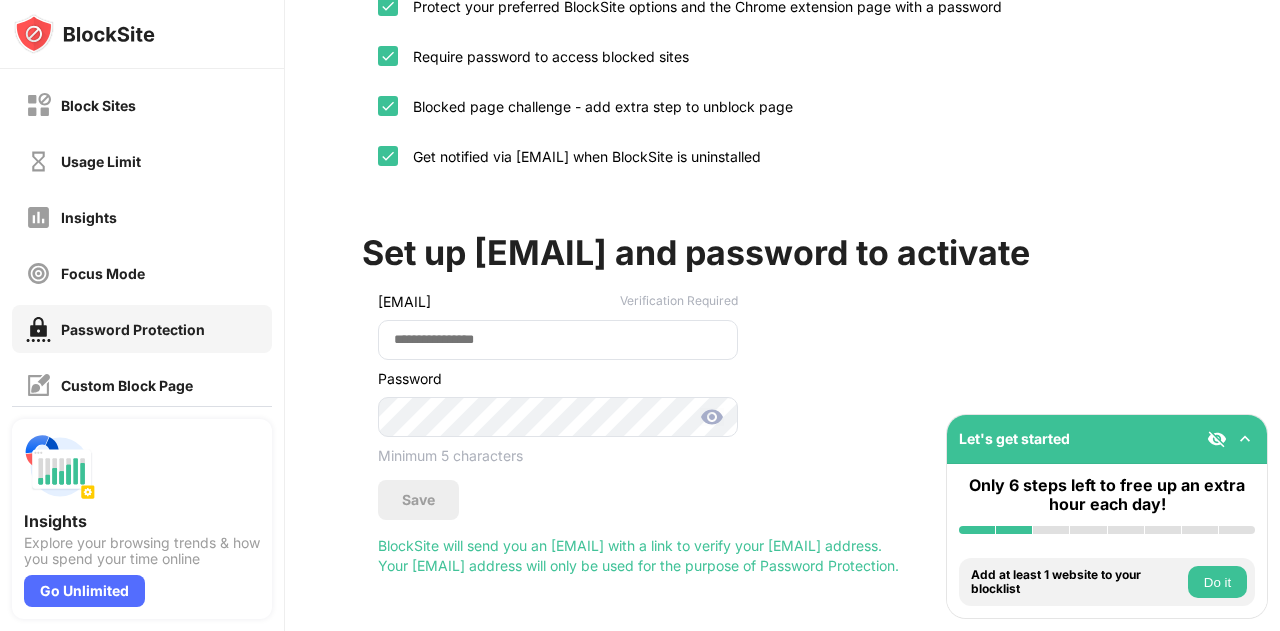 scroll, scrollTop: 200, scrollLeft: 0, axis: vertical 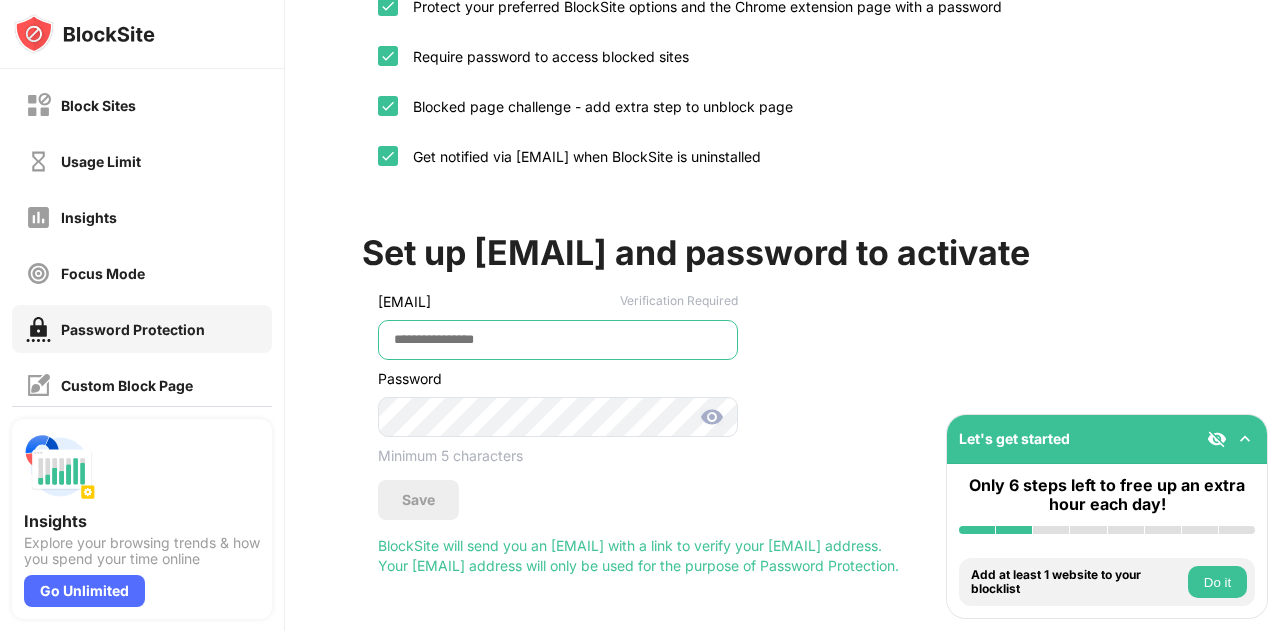 click at bounding box center (558, 340) 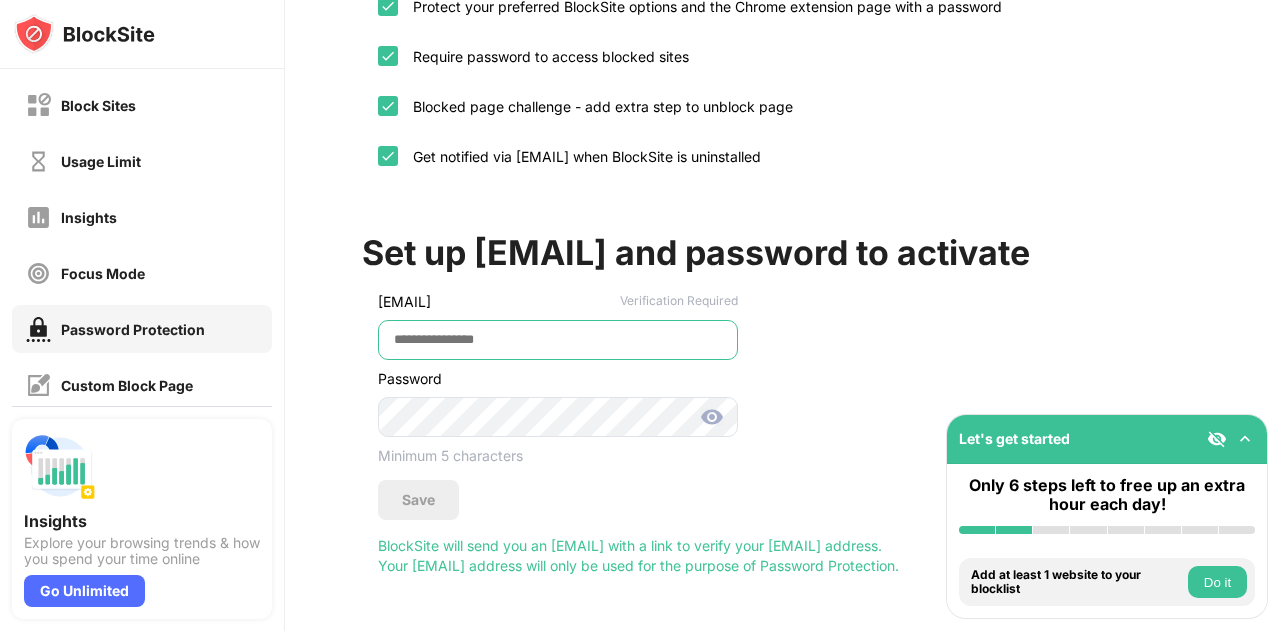 click at bounding box center (558, 340) 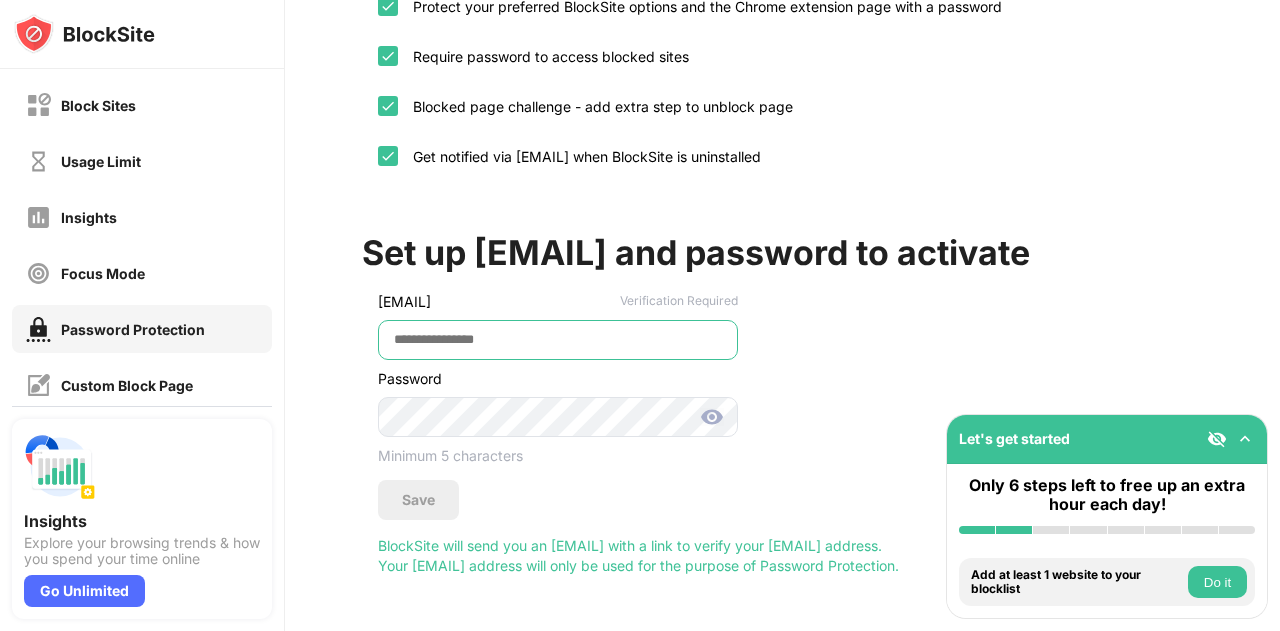 click at bounding box center [558, 340] 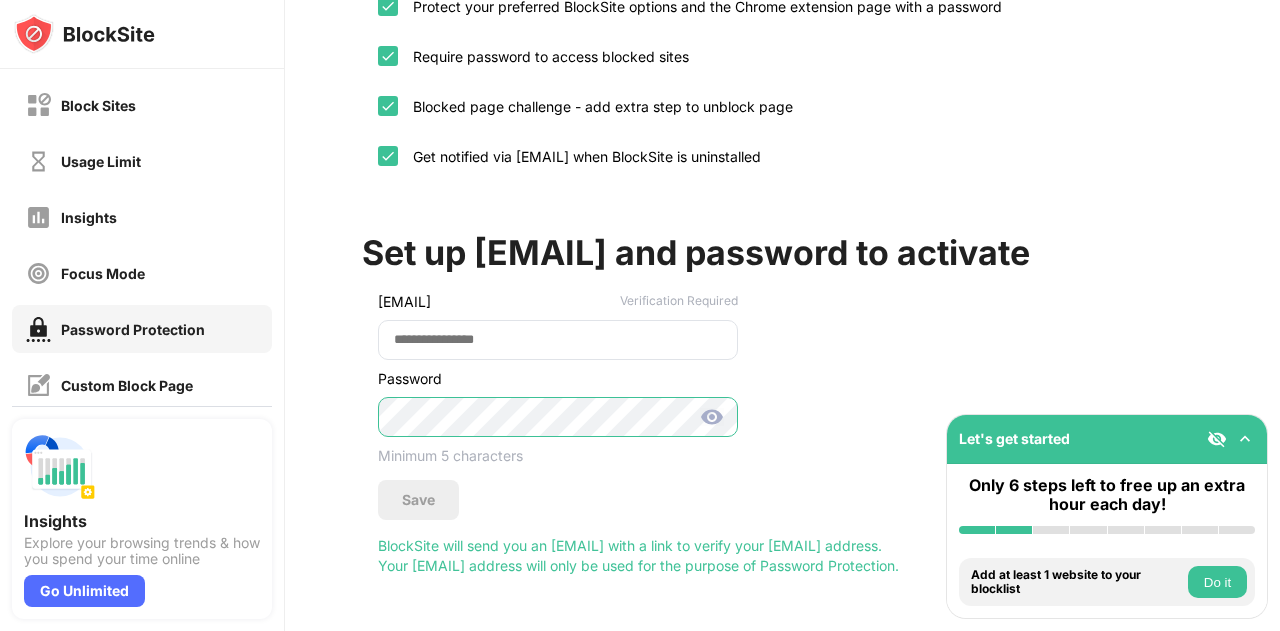 click on "Password Protection Preferences Protect your preferred BlockSite options and the Chrome extension page with a password Require password to access blocked sites Blocked page challenge - add extra step to unblock page Get notified via [EMAIL] when BlockSite is uninstalled Set up [EMAIL] and password to activate [EMAIL] Verification Required Password Minimum 5 characters Save BlockSite will send you an [EMAIL] with a link to verify your [EMAIL] address. Your [EMAIL] address will only be used for the purpose of Password Protection." at bounding box center (782, 251) 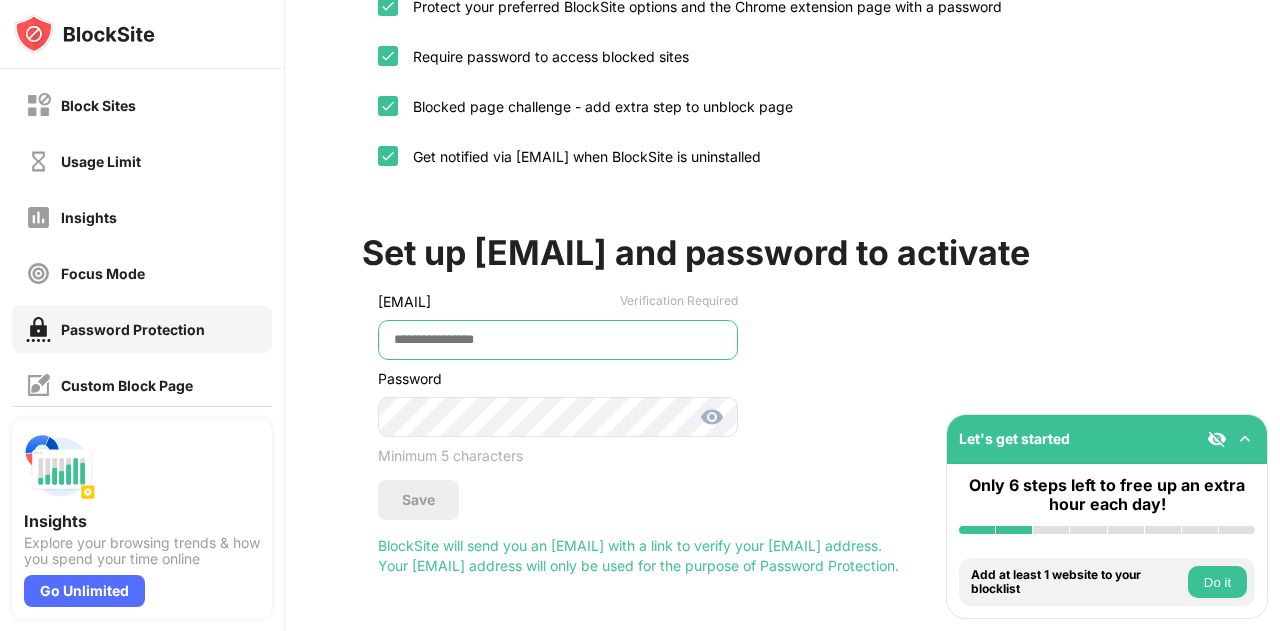 click at bounding box center (558, 340) 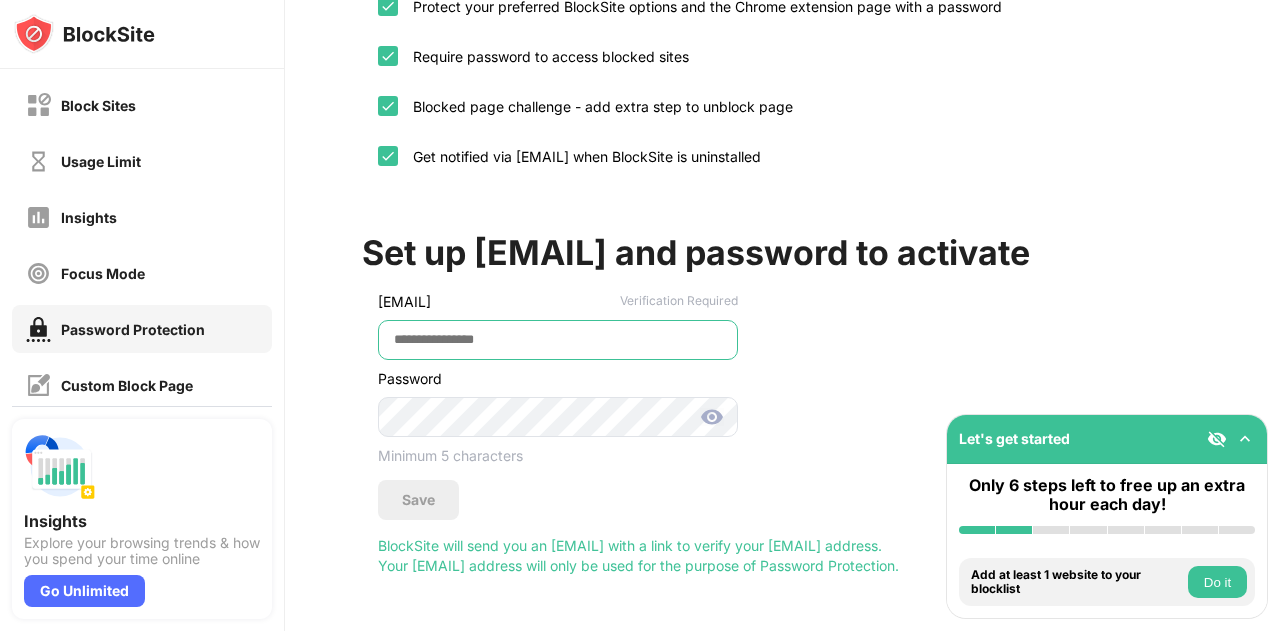 scroll, scrollTop: 211, scrollLeft: 0, axis: vertical 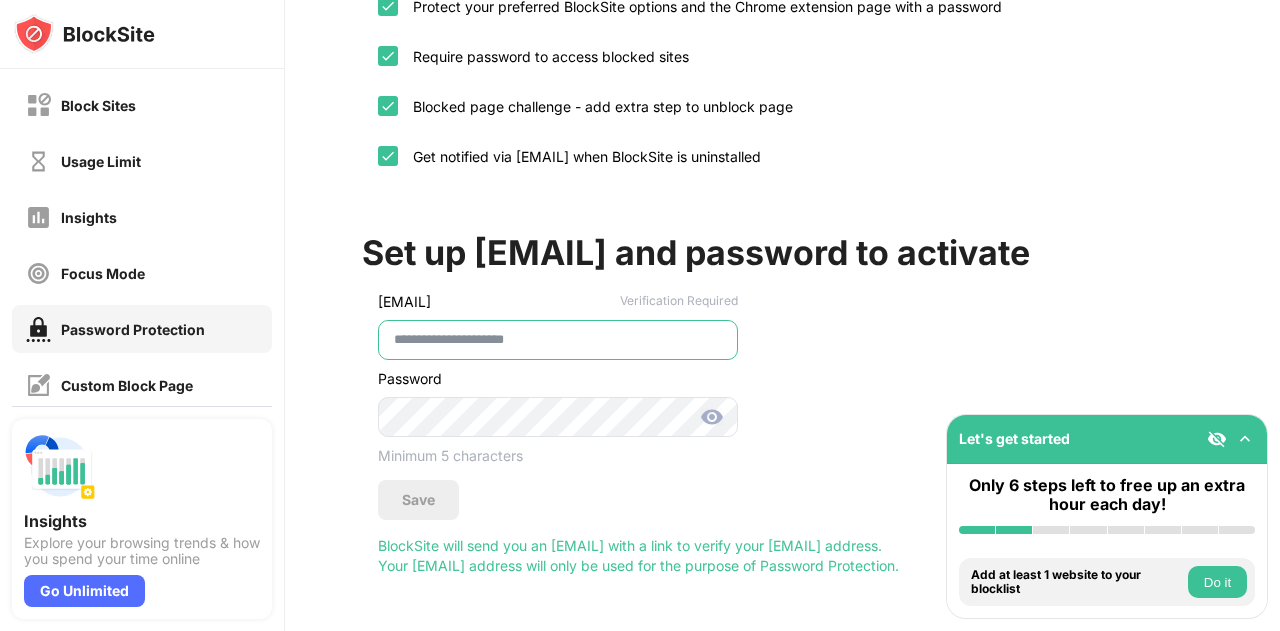 type on "**********" 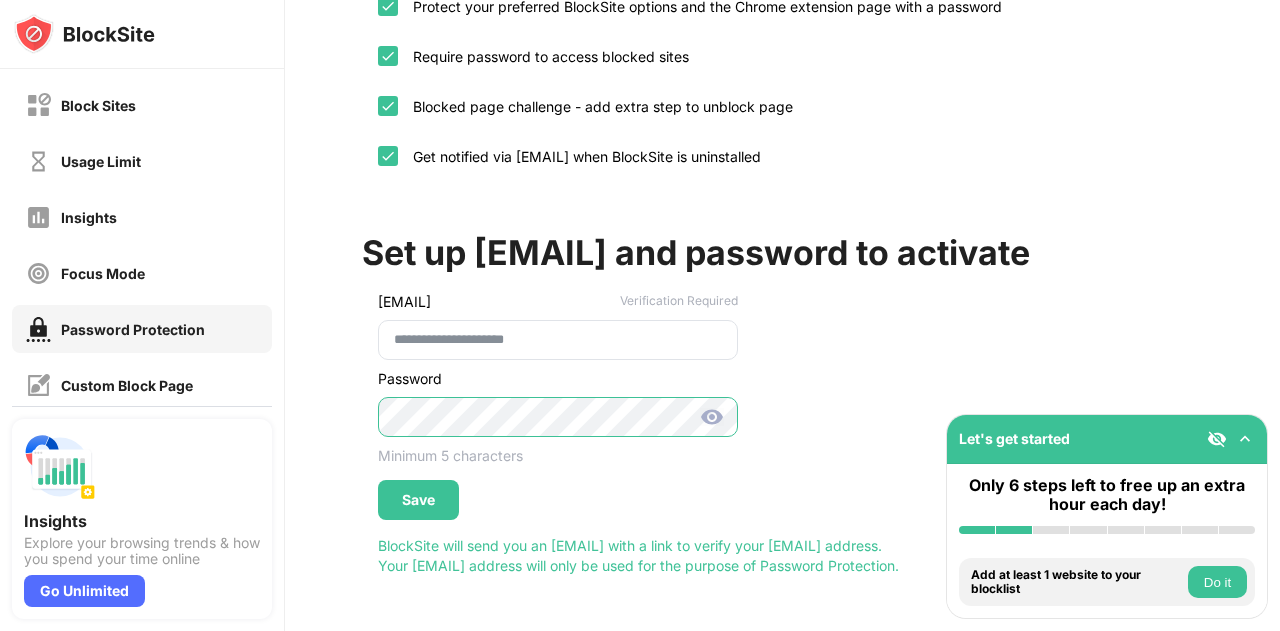 click at bounding box center [712, 417] 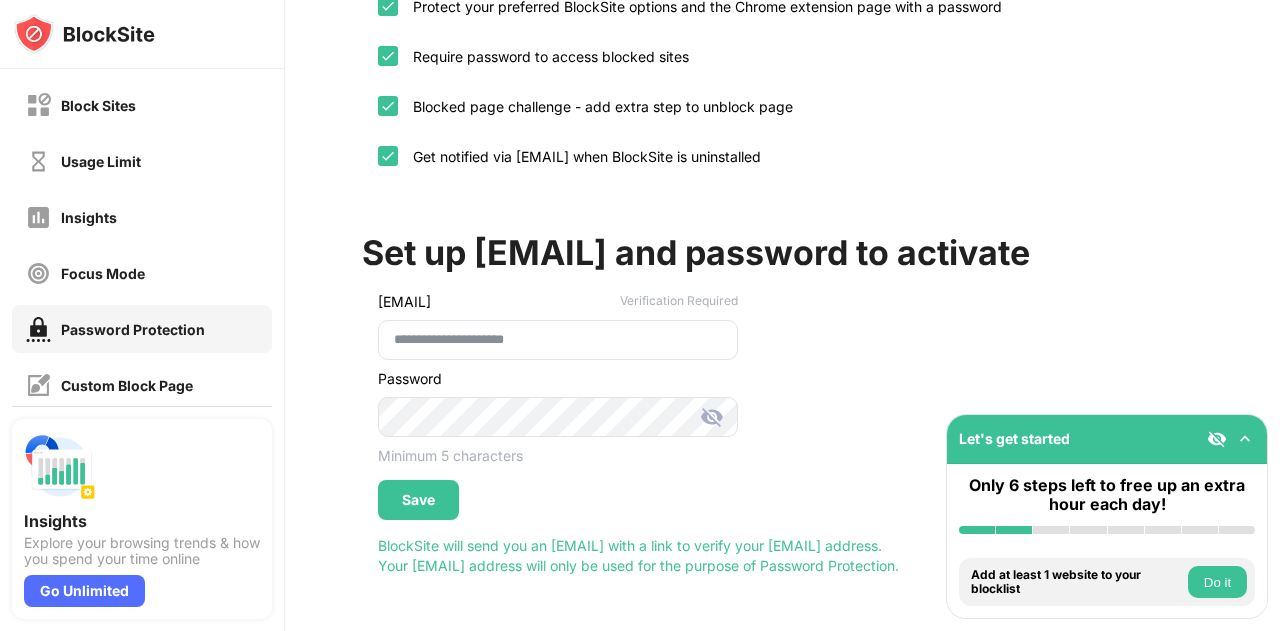 click on "Save" at bounding box center [418, 500] 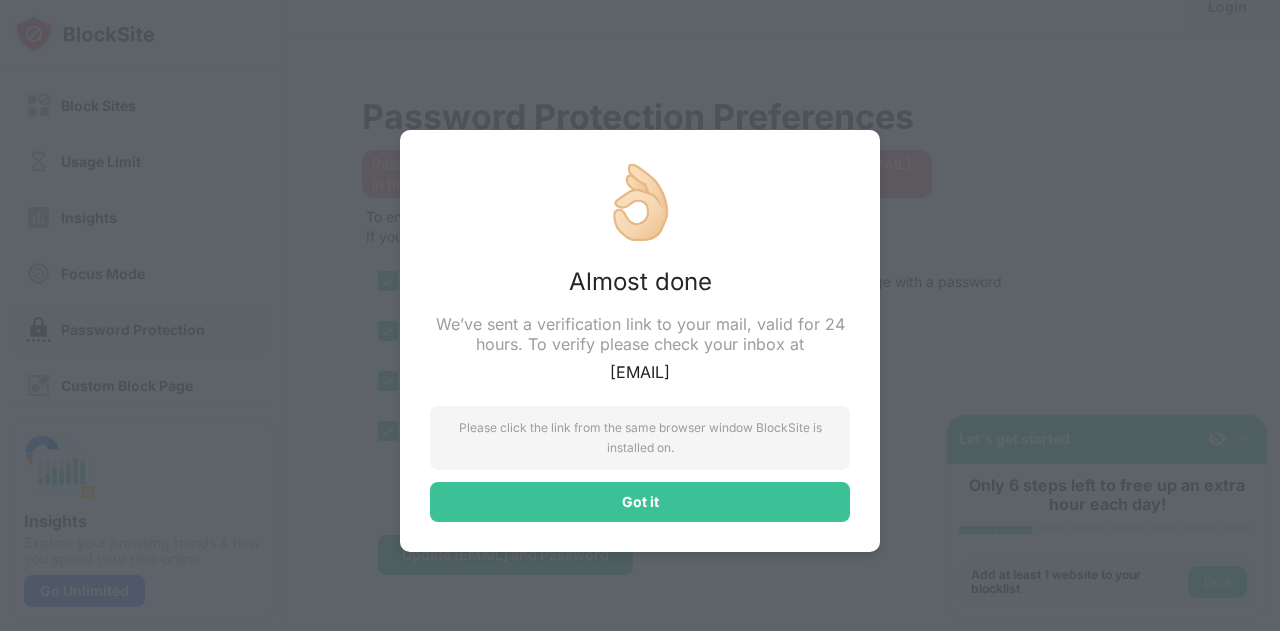scroll, scrollTop: 0, scrollLeft: 0, axis: both 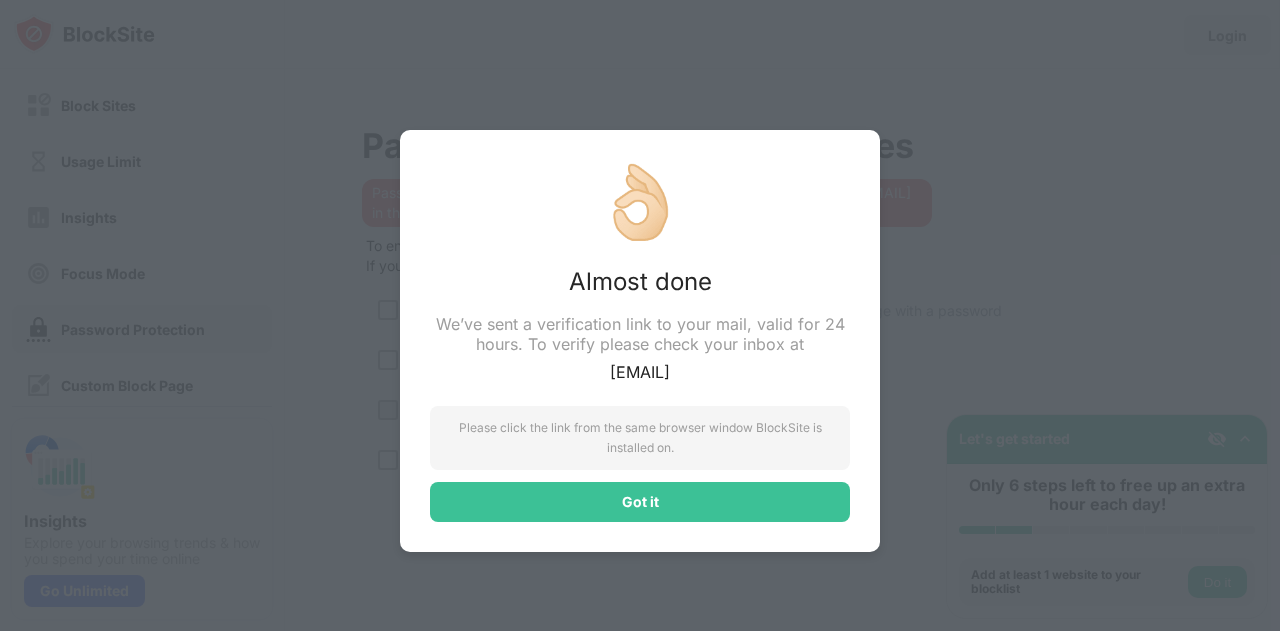 click on "Got it" at bounding box center [640, 502] 